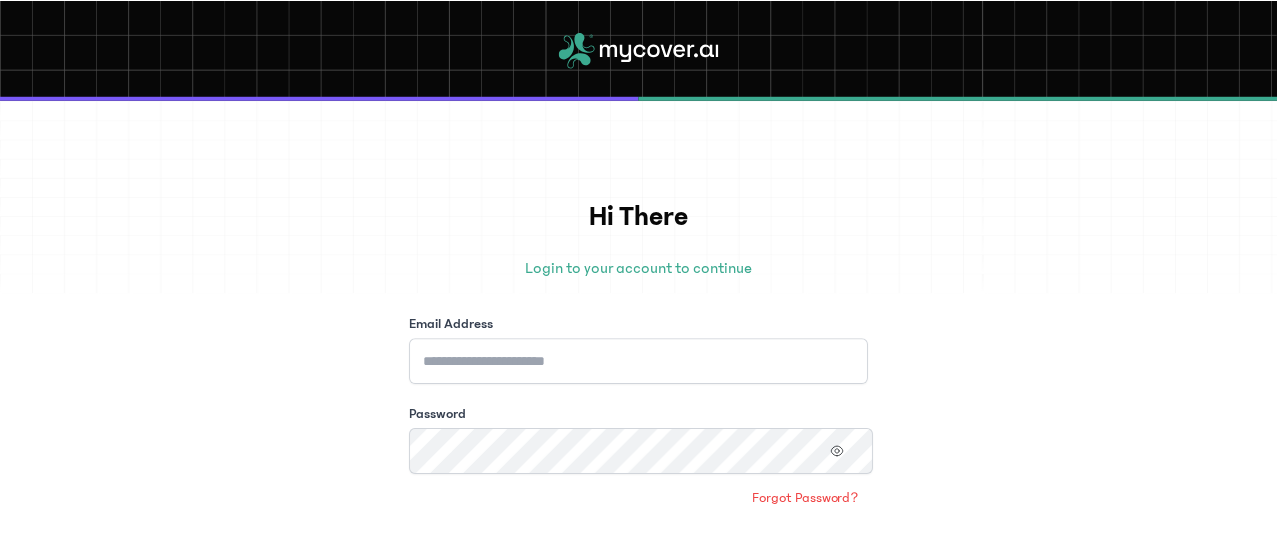 scroll, scrollTop: 0, scrollLeft: 0, axis: both 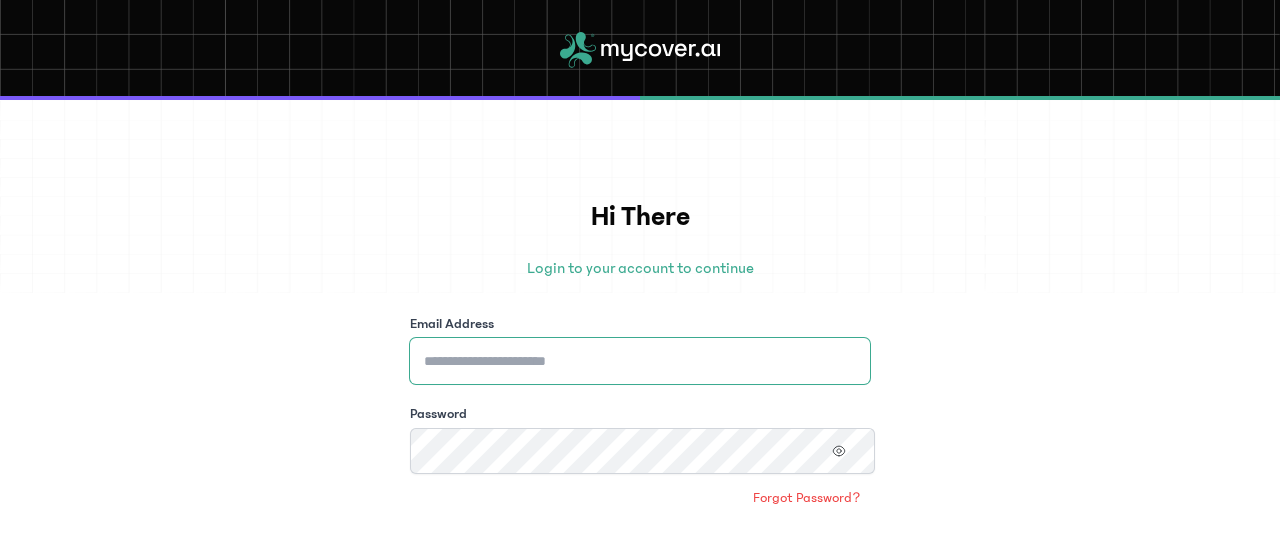 click on "Email Address" at bounding box center (640, 361) 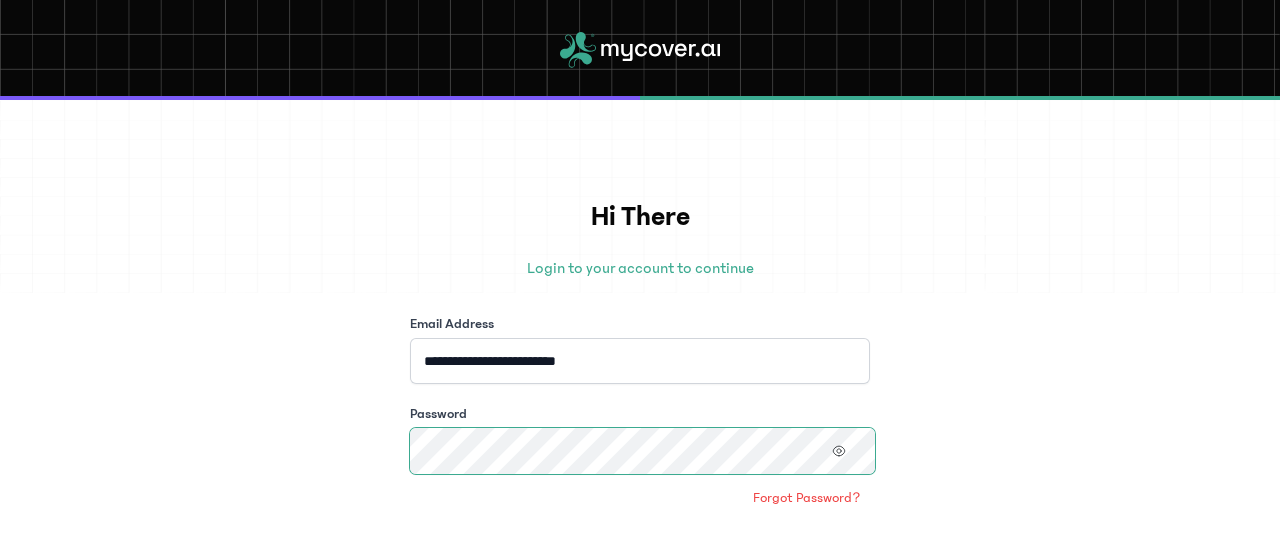 click on "Continue" 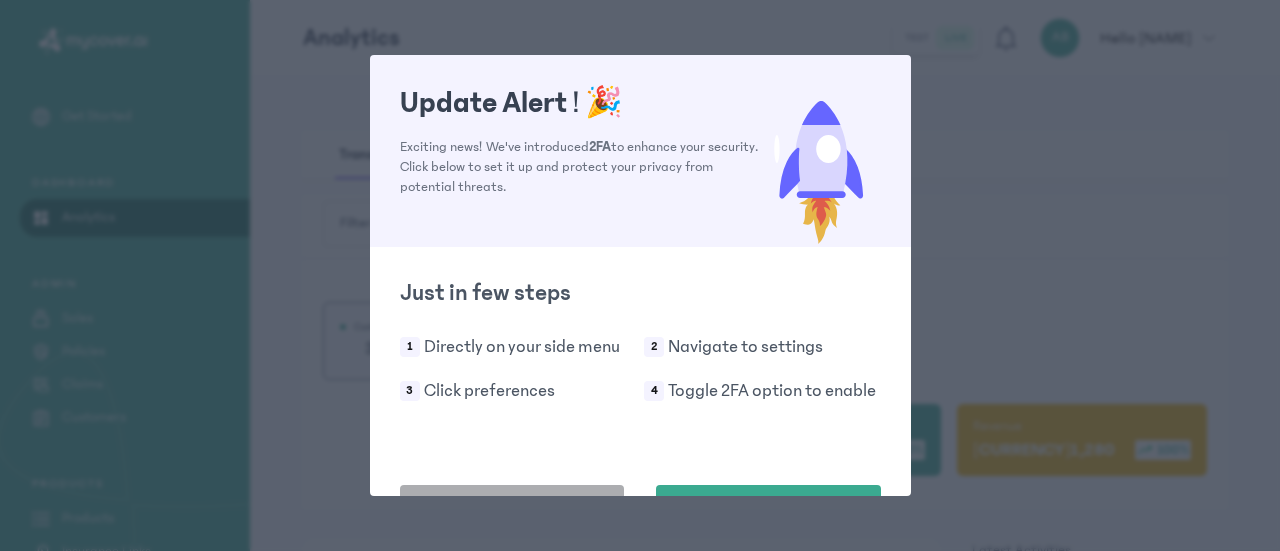 click on "Do this later" at bounding box center [512, 510] 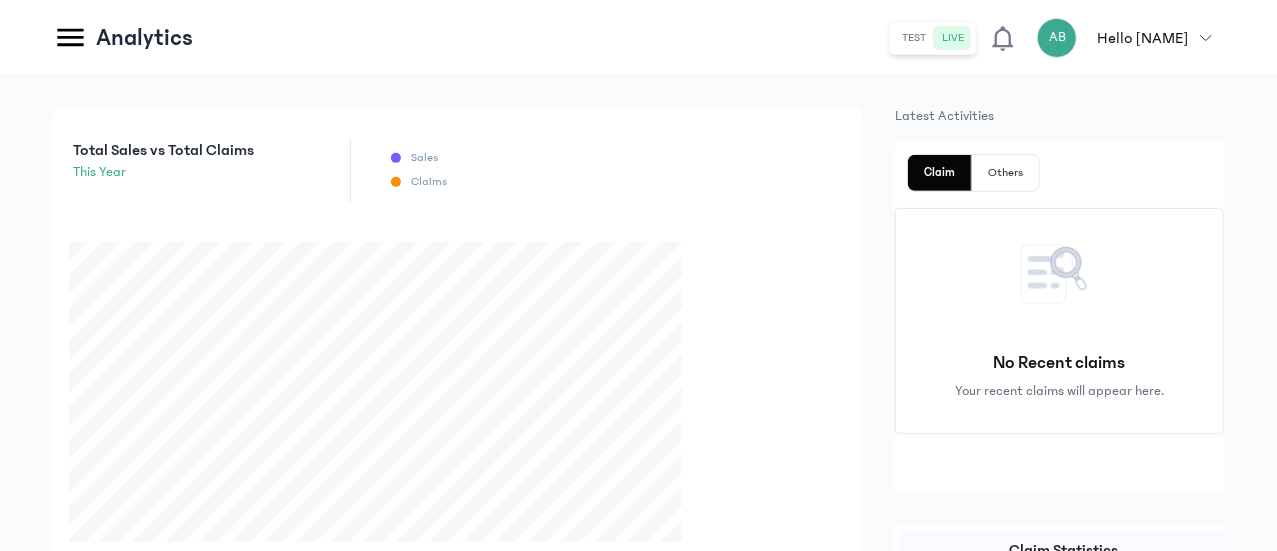 scroll, scrollTop: 339, scrollLeft: 0, axis: vertical 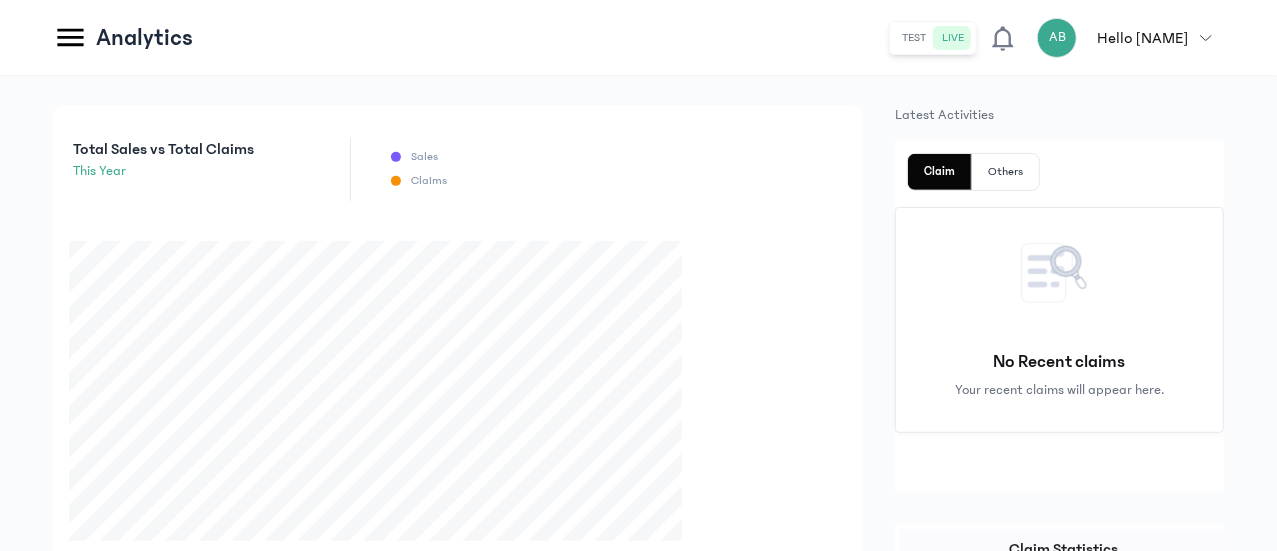click on "Sales" at bounding box center [-173, 318] 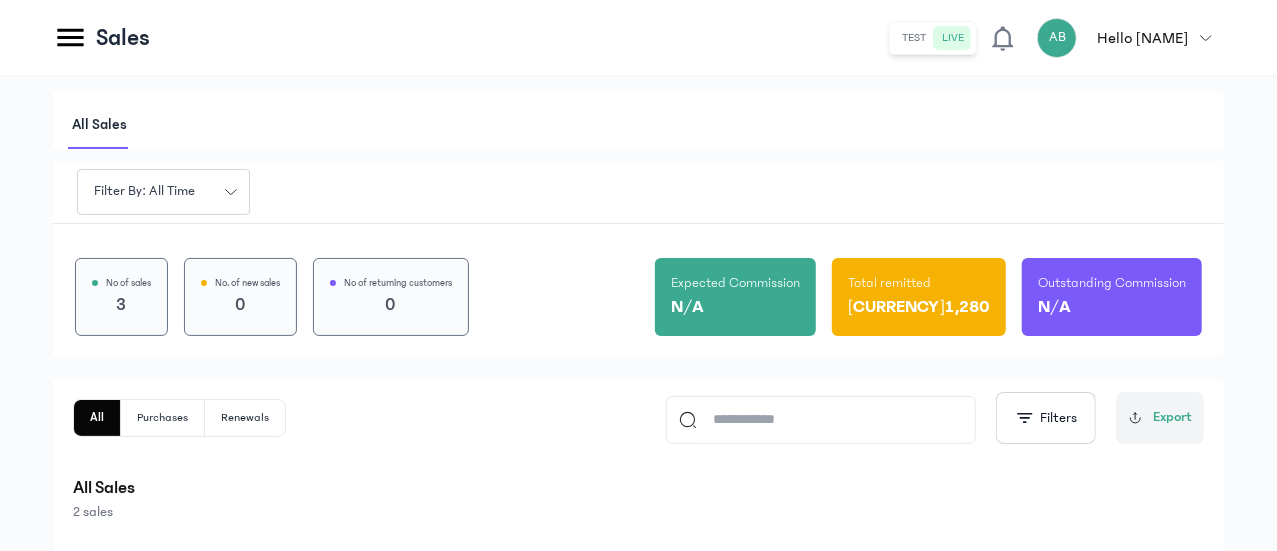 scroll, scrollTop: 190, scrollLeft: 0, axis: vertical 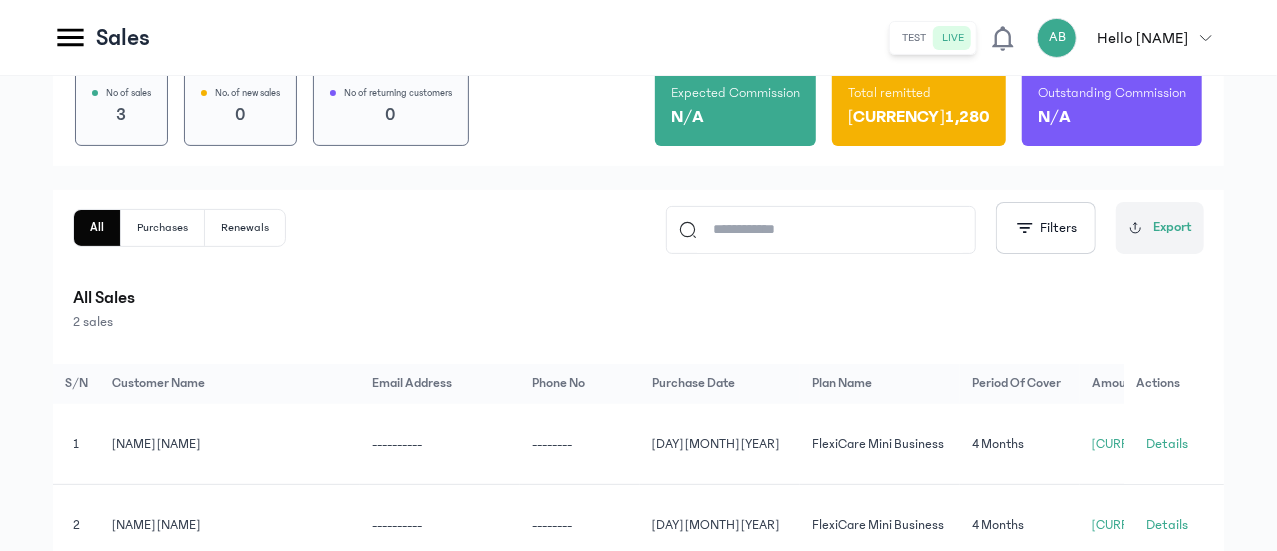 click on "Policies" 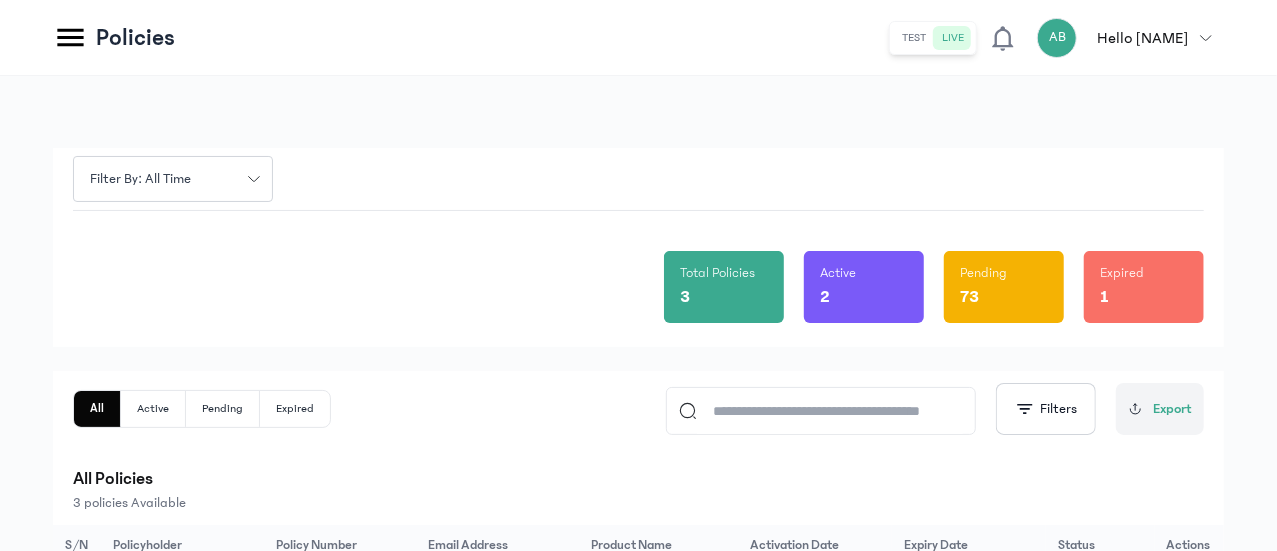 scroll, scrollTop: 210, scrollLeft: 0, axis: vertical 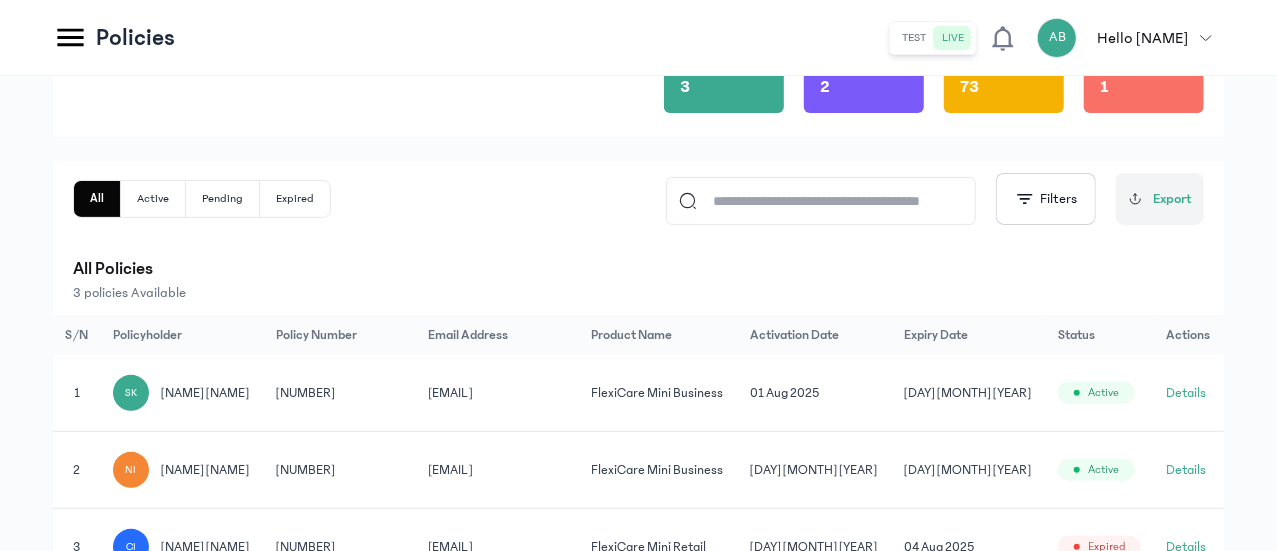 click on "Products" at bounding box center (-162, 518) 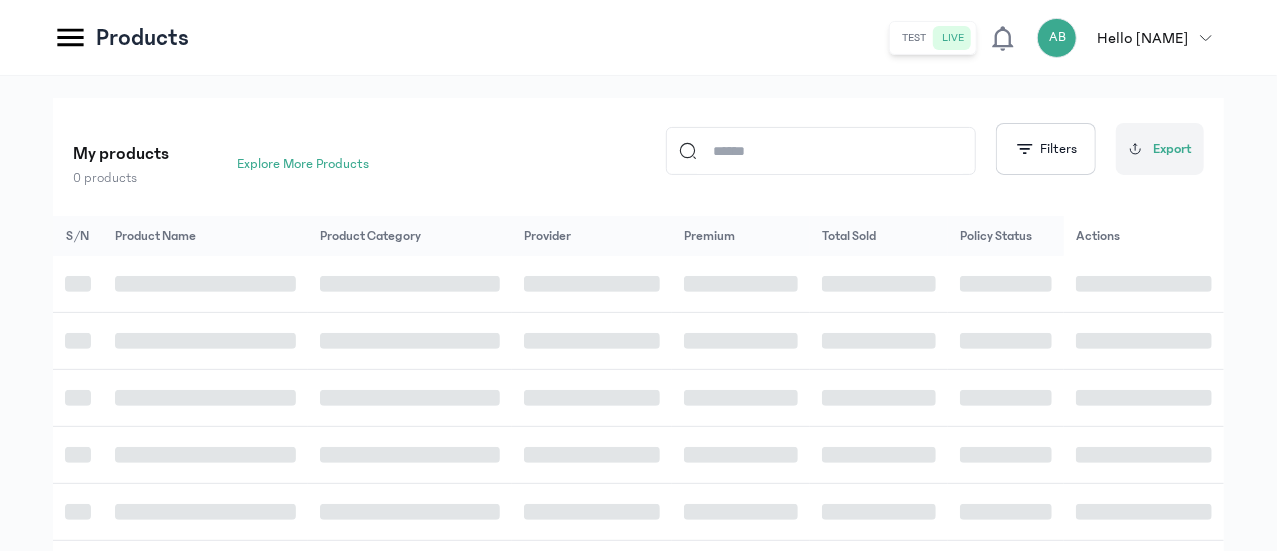 scroll, scrollTop: 0, scrollLeft: 0, axis: both 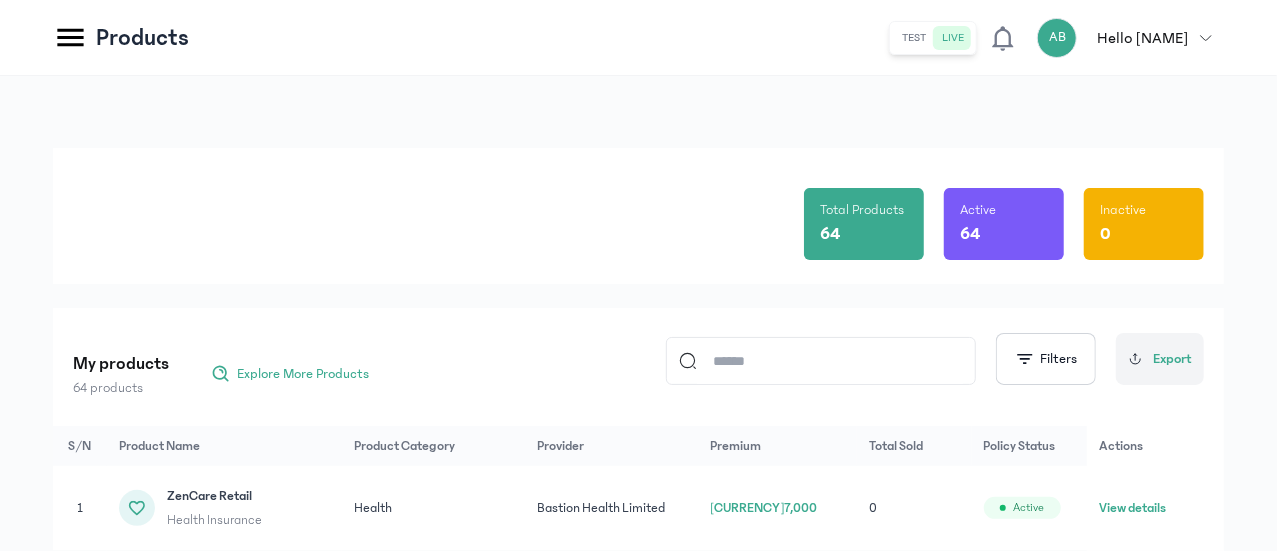 click 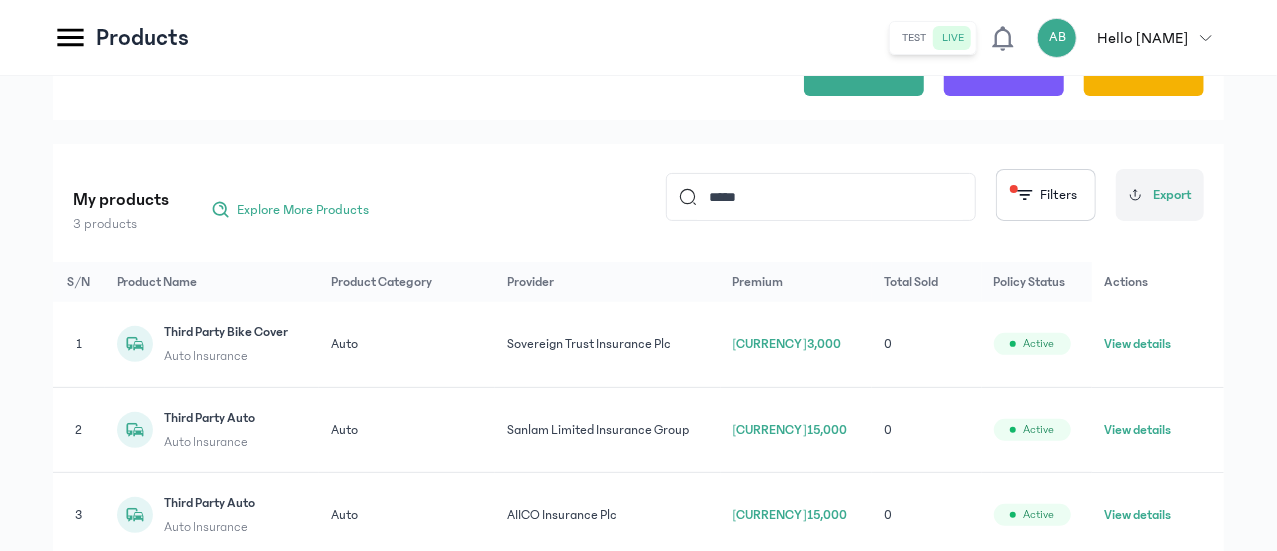 scroll, scrollTop: 173, scrollLeft: 0, axis: vertical 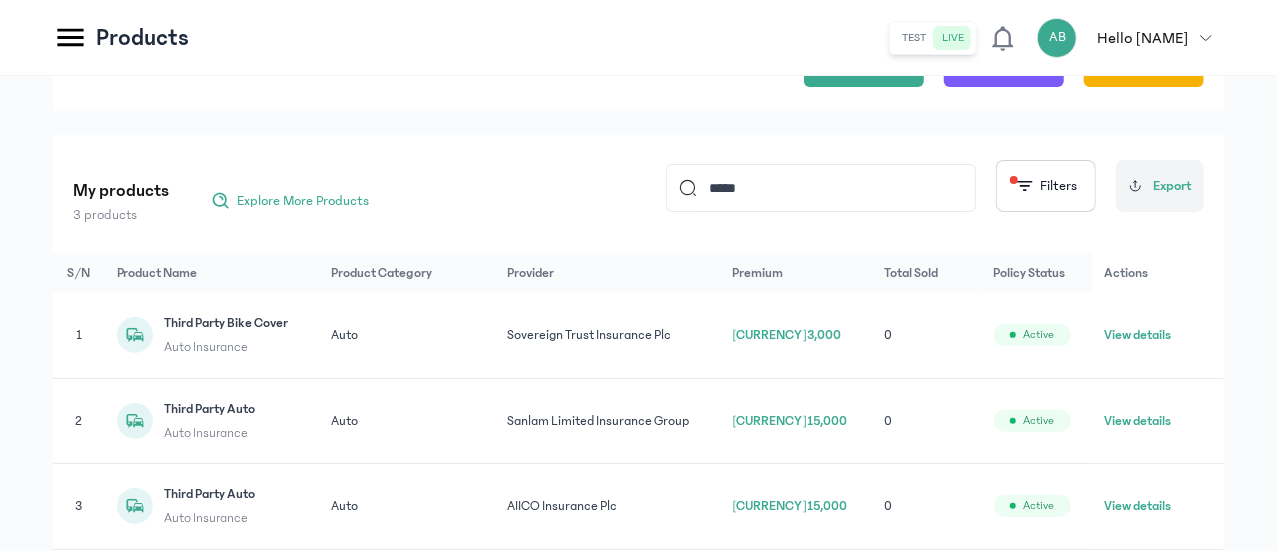 type on "*****" 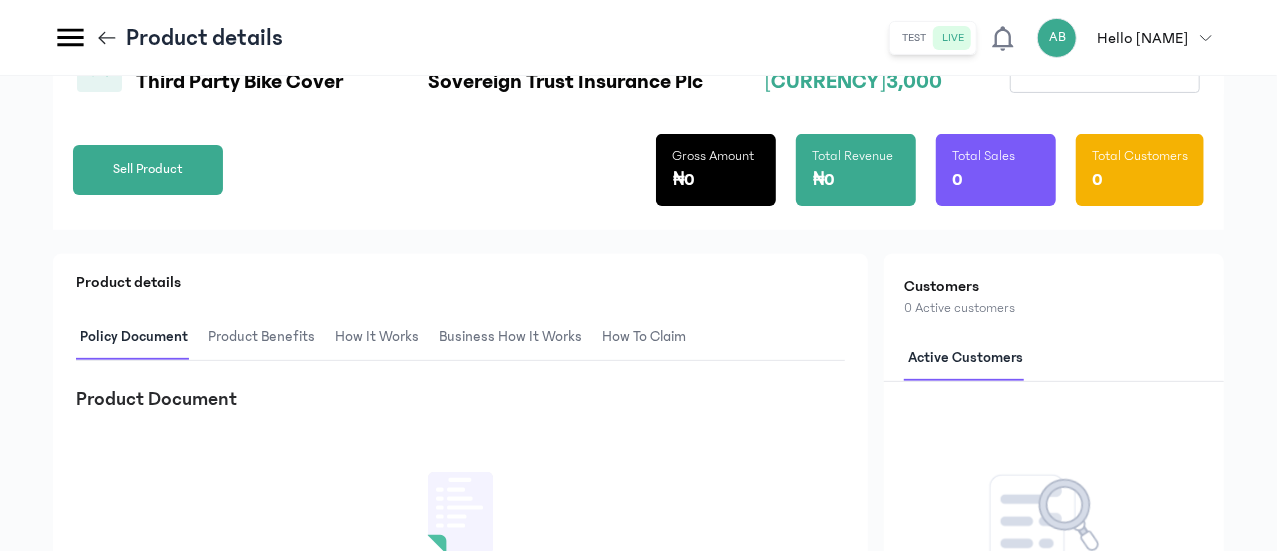 scroll, scrollTop: 227, scrollLeft: 0, axis: vertical 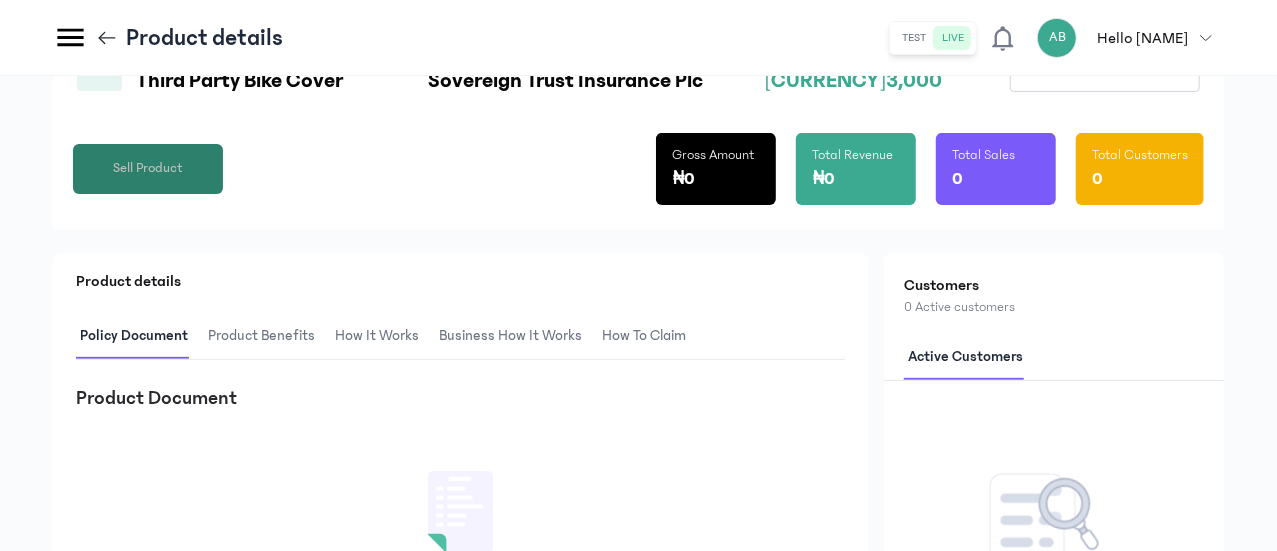 click on "Sell Product" at bounding box center [148, 168] 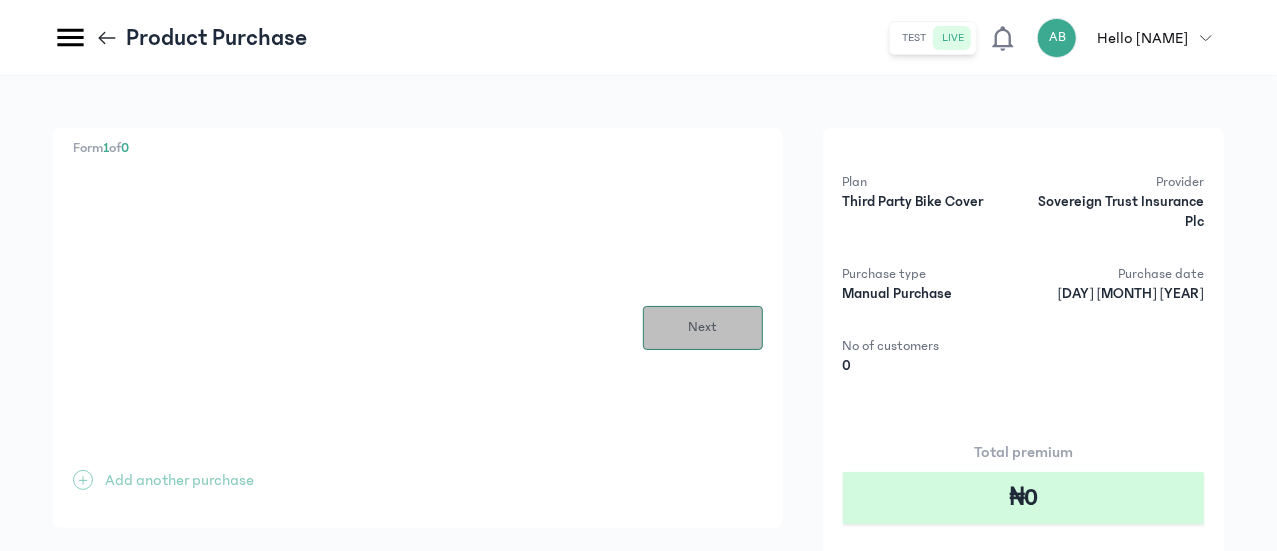 click on "Next" at bounding box center [703, 328] 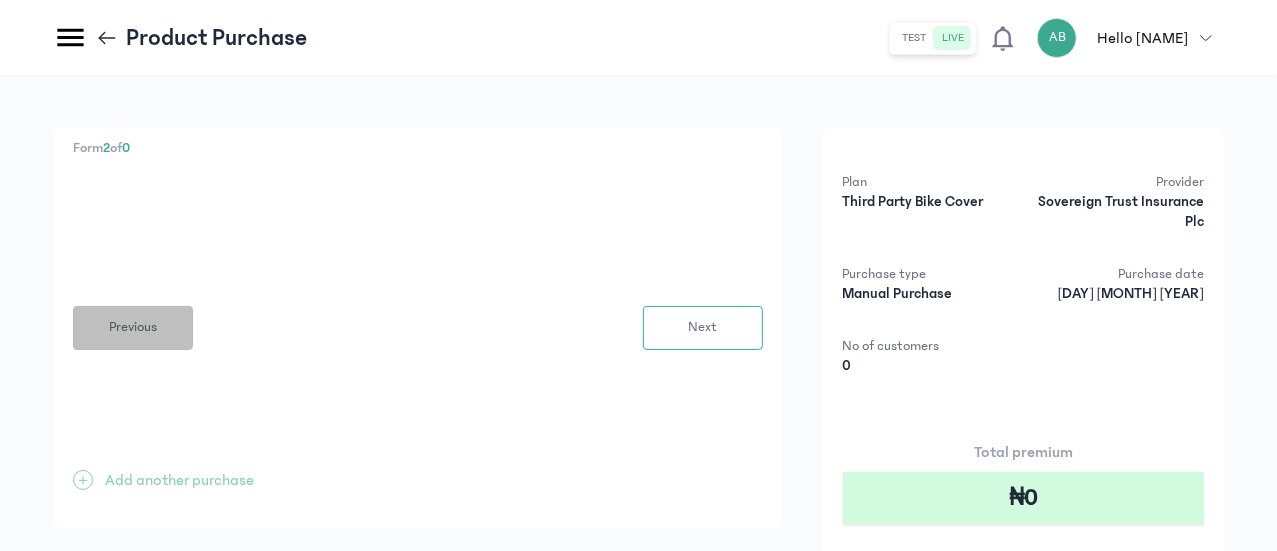 click on "Previous" at bounding box center (133, 327) 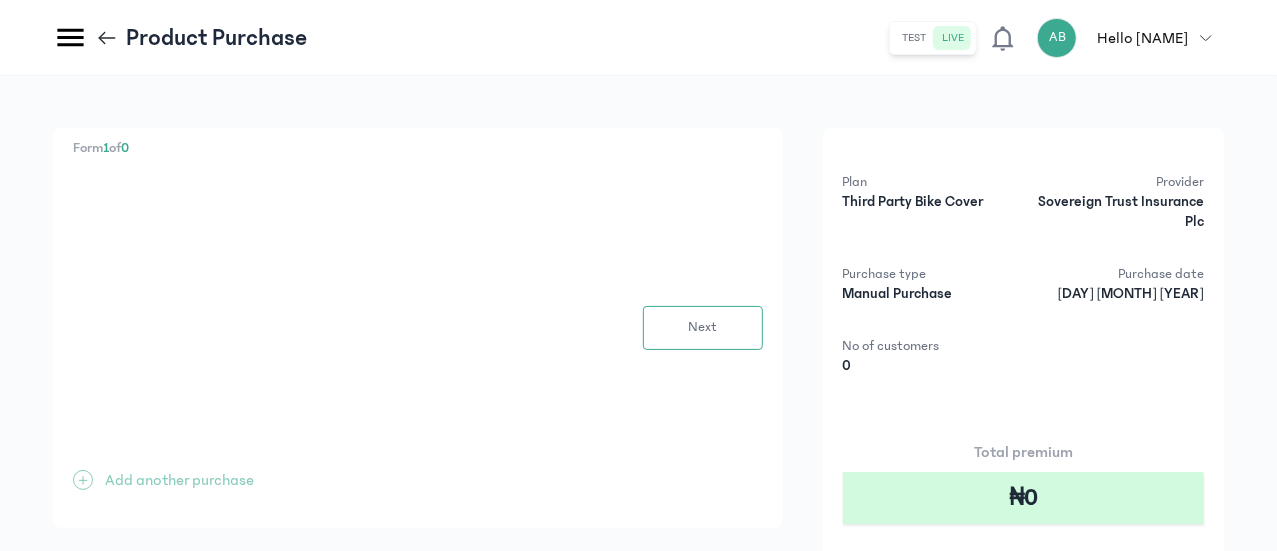 click on "Plan Third Party Bike Cover Provider Sovereign Trust Insurance Plc Purchase type Manual Purchase Purchase date [DAY] [MONTH] [YEAR] No of customers 0" at bounding box center [1023, 274] 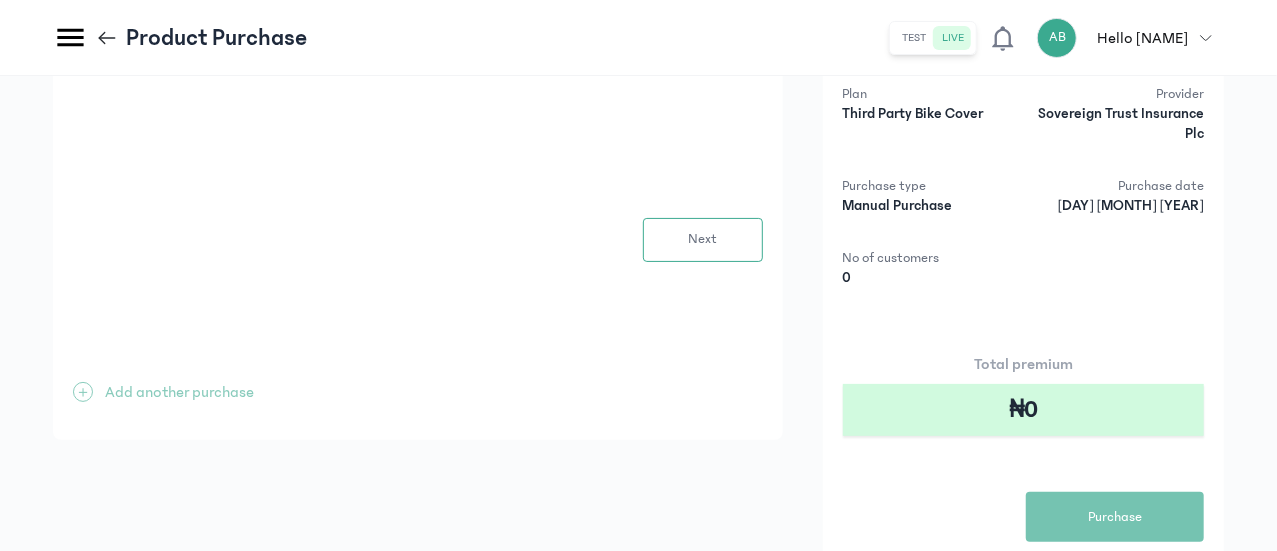 click on "Form 1 of 0 Next + Add another purchase" at bounding box center (418, 240) 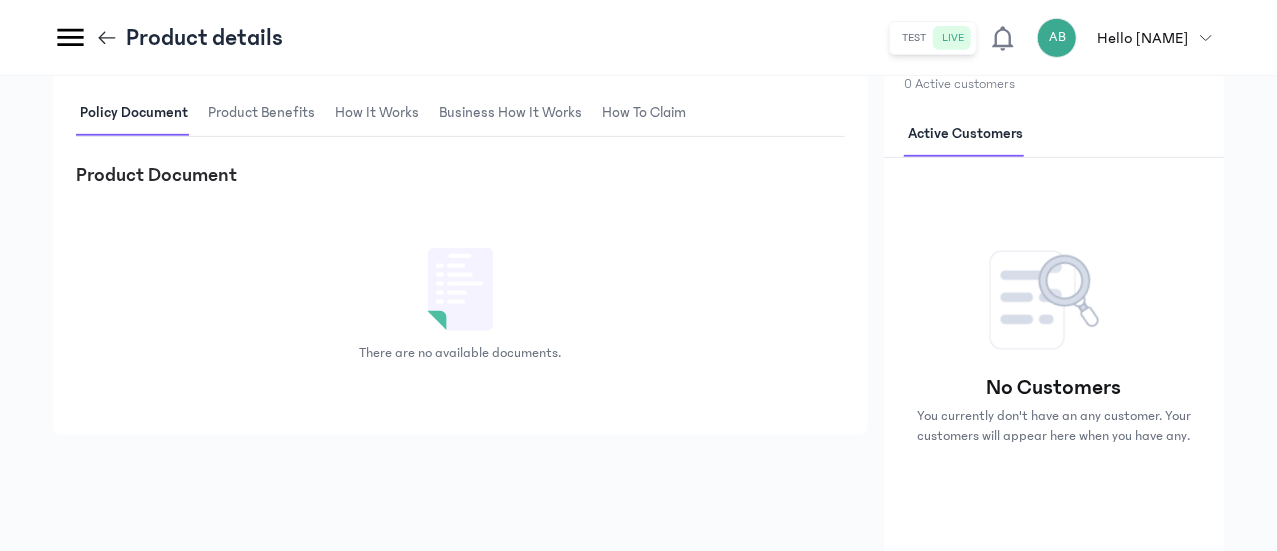 scroll, scrollTop: 453, scrollLeft: 0, axis: vertical 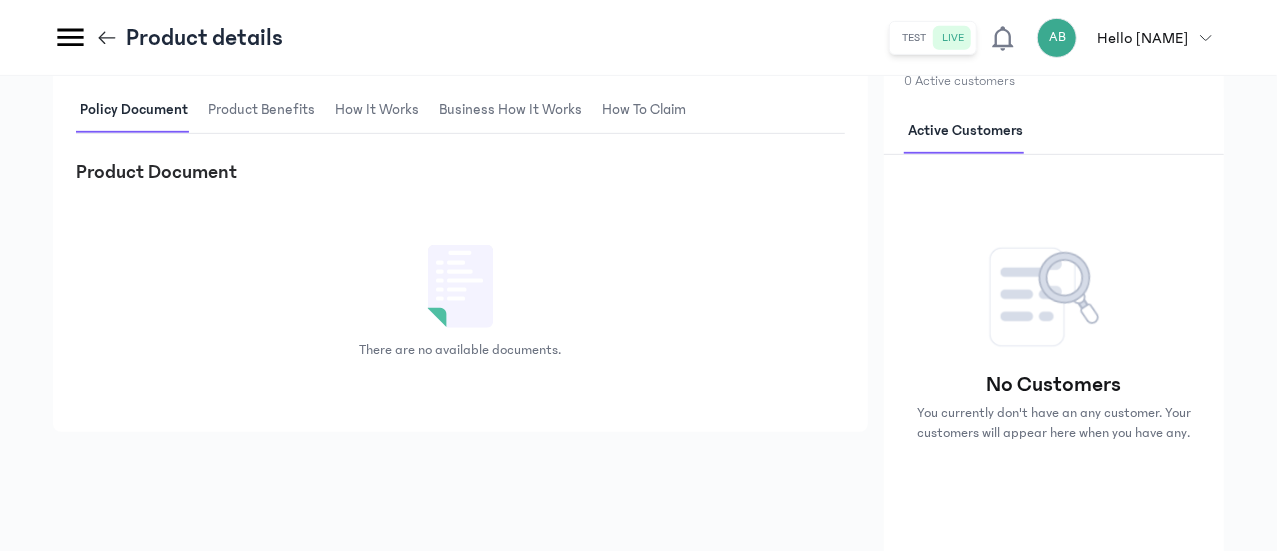 click on "Product Benefits" at bounding box center [261, 110] 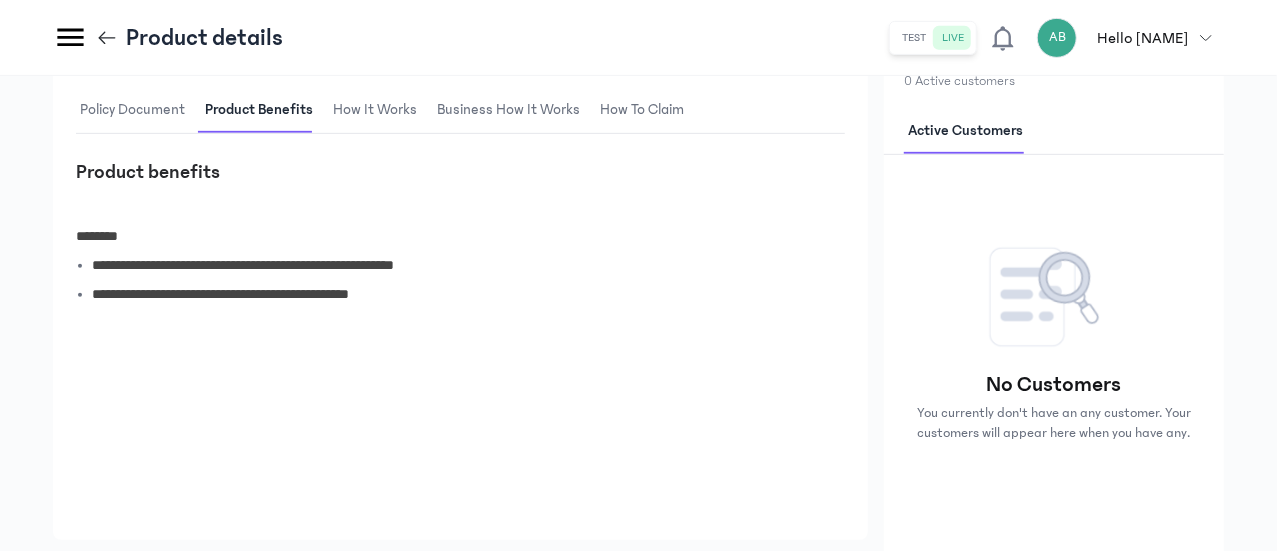 click on "How It Works" at bounding box center [375, 110] 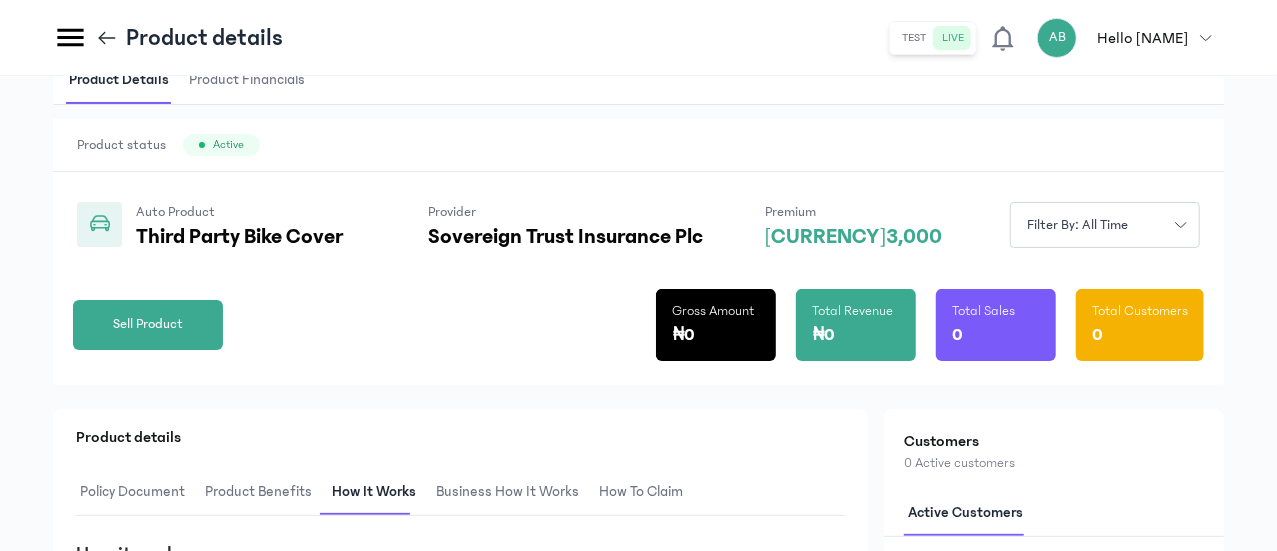 scroll, scrollTop: 0, scrollLeft: 0, axis: both 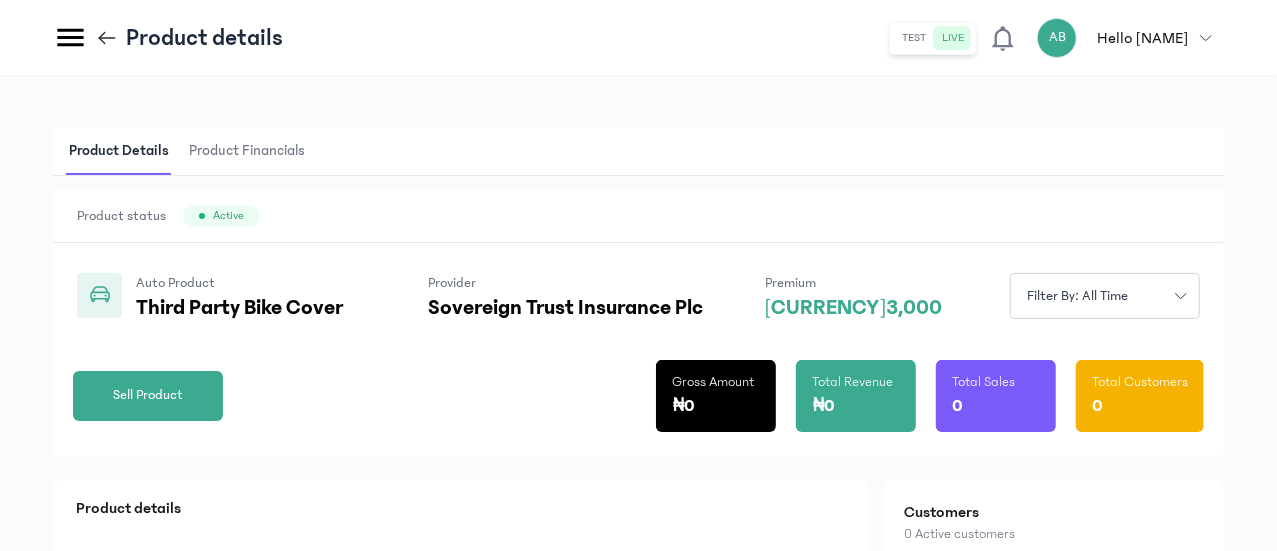 click on "Product Financials" at bounding box center (247, 151) 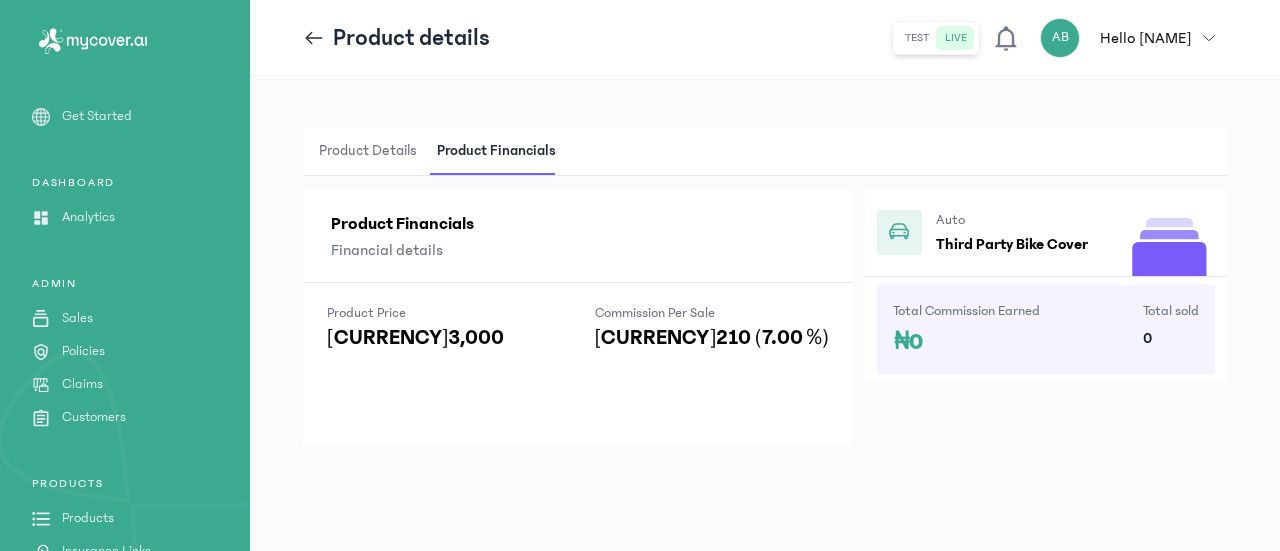 click on "Product Details" at bounding box center [368, 151] 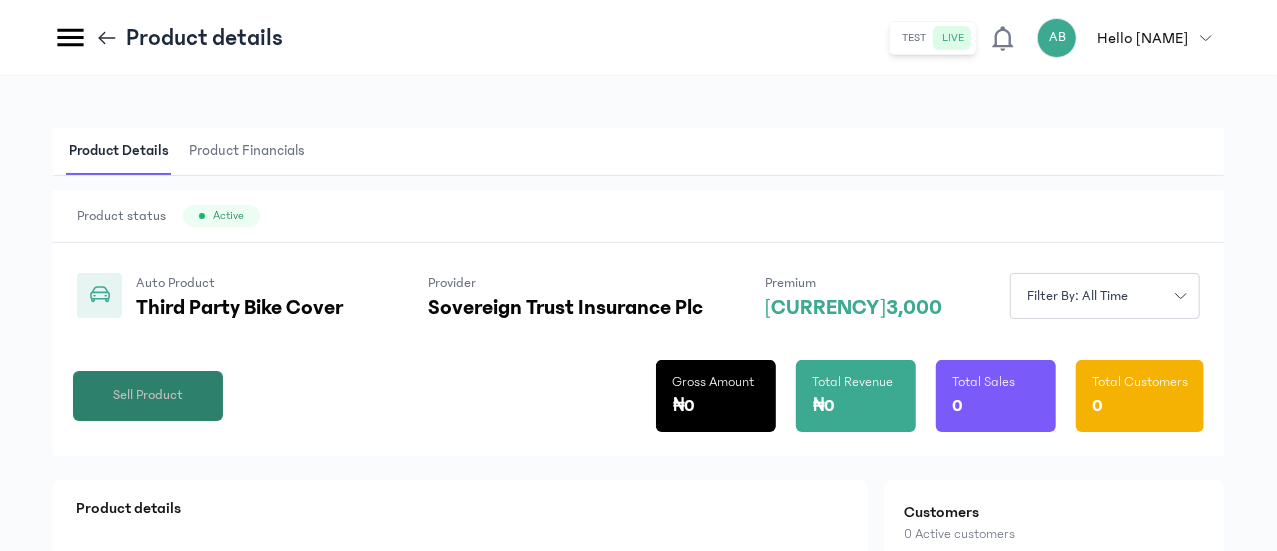 click on "Sell Product" at bounding box center (148, 395) 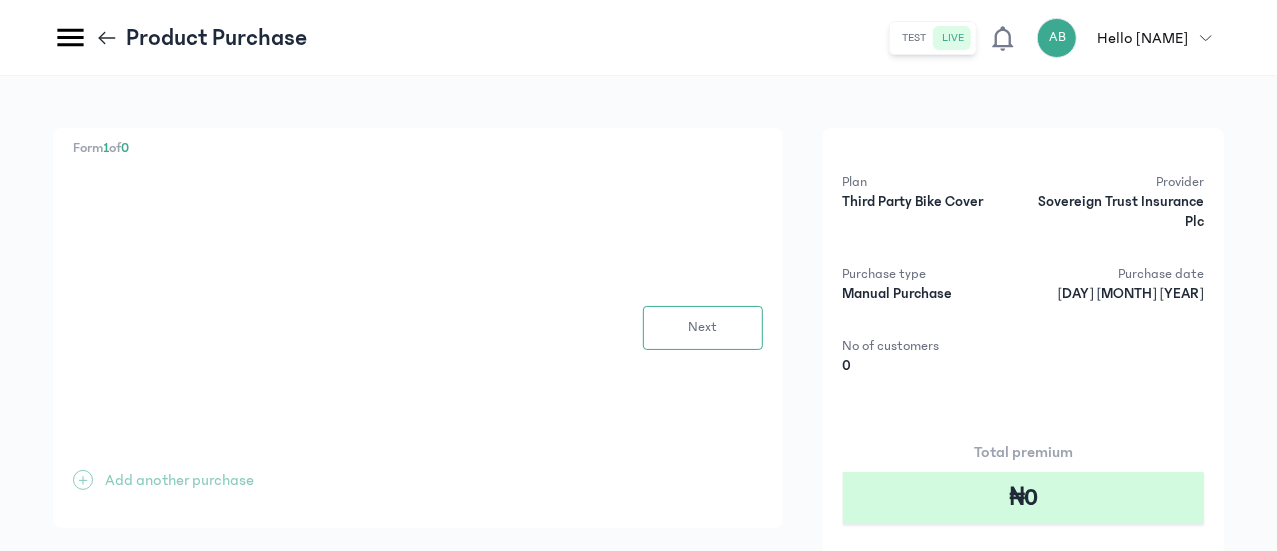 scroll, scrollTop: 88, scrollLeft: 0, axis: vertical 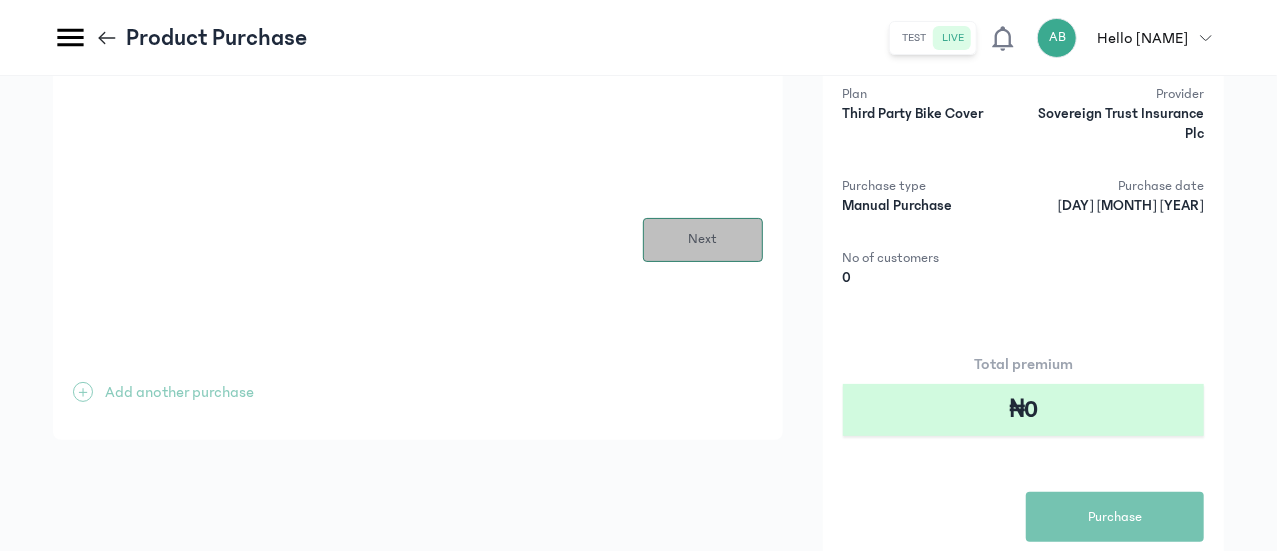 click on "Next" at bounding box center (703, 240) 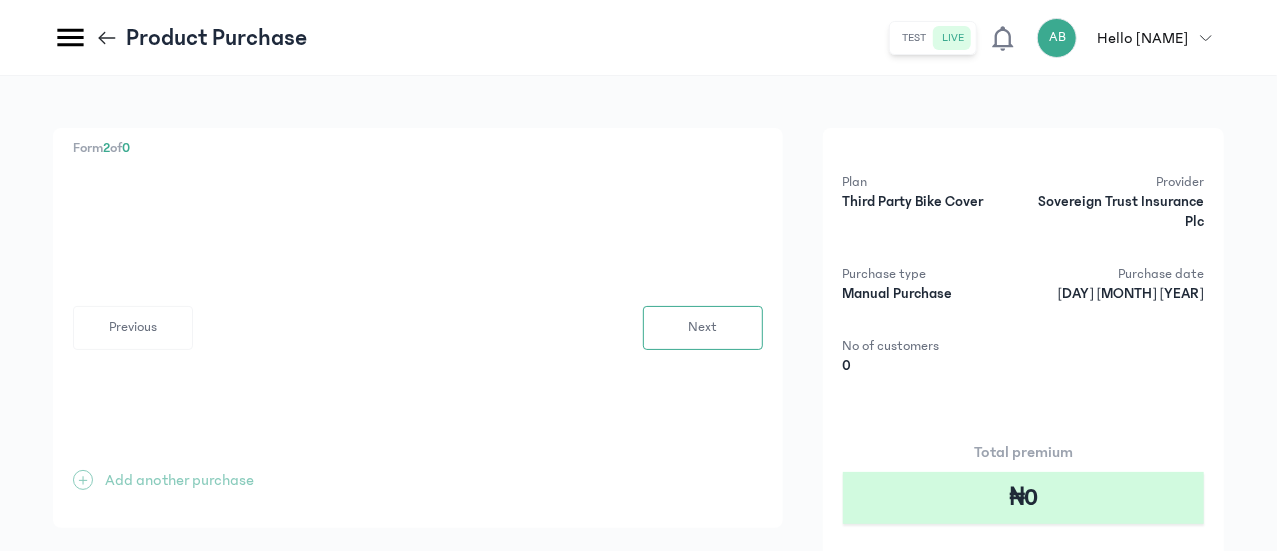 click 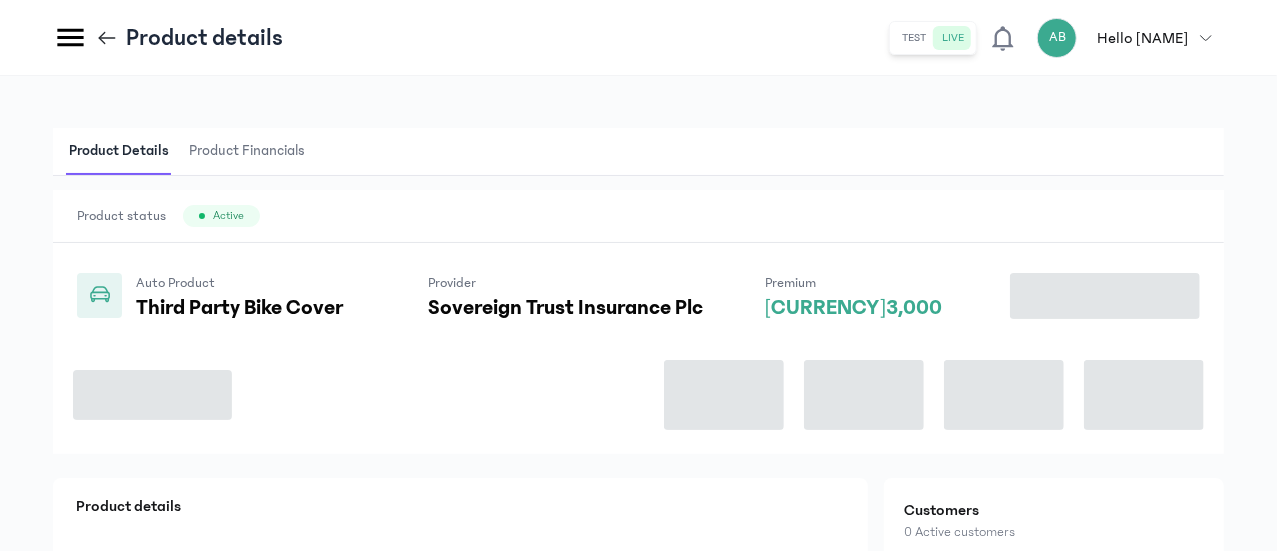 click 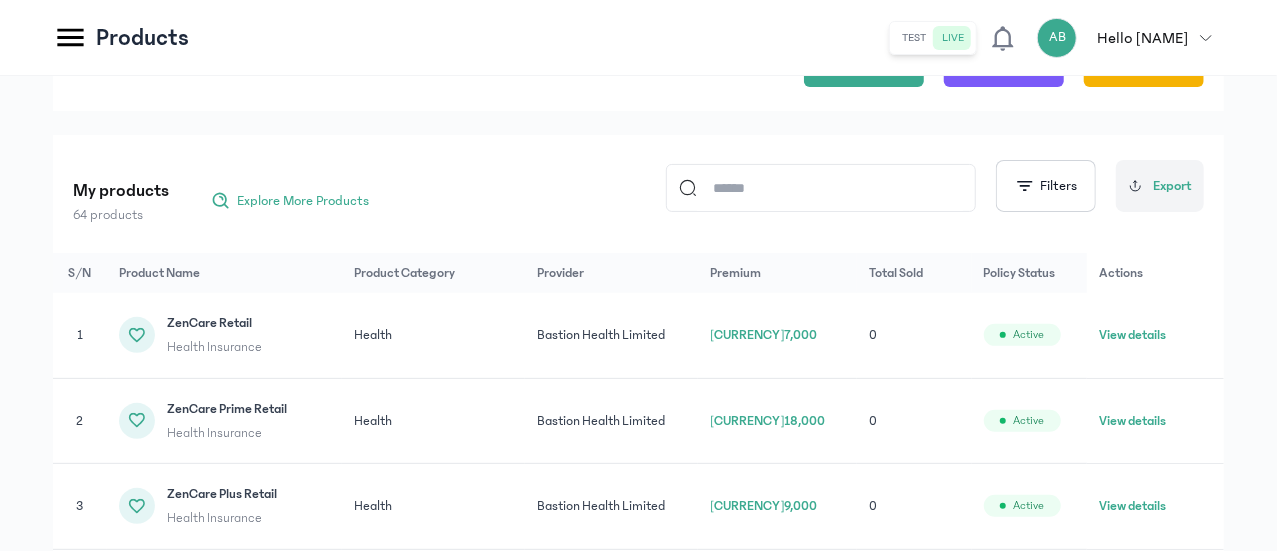 click 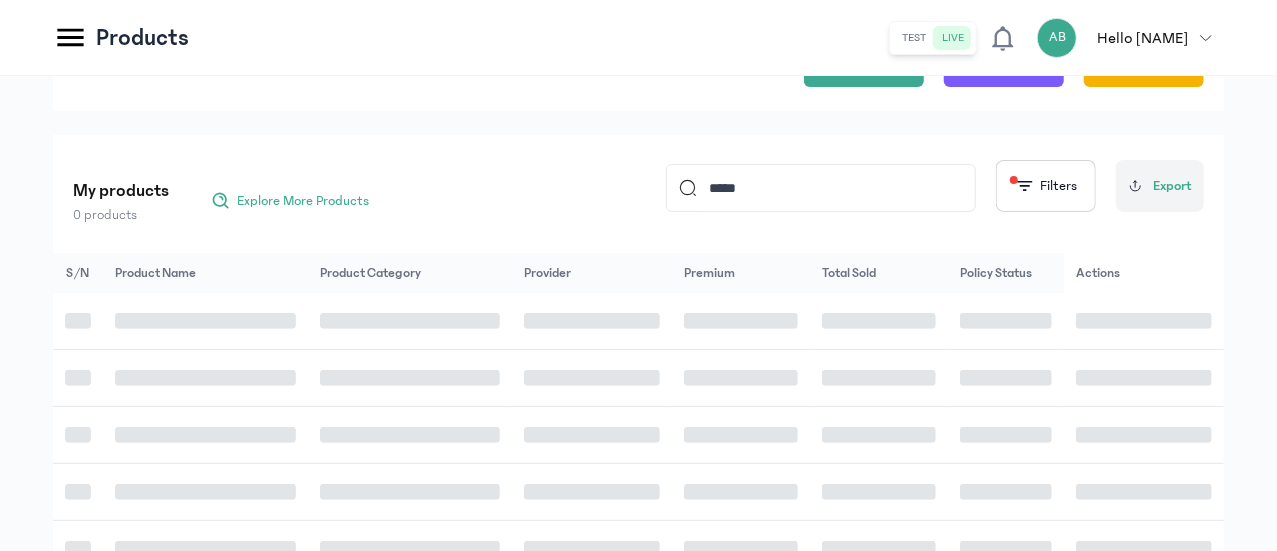 type on "**********" 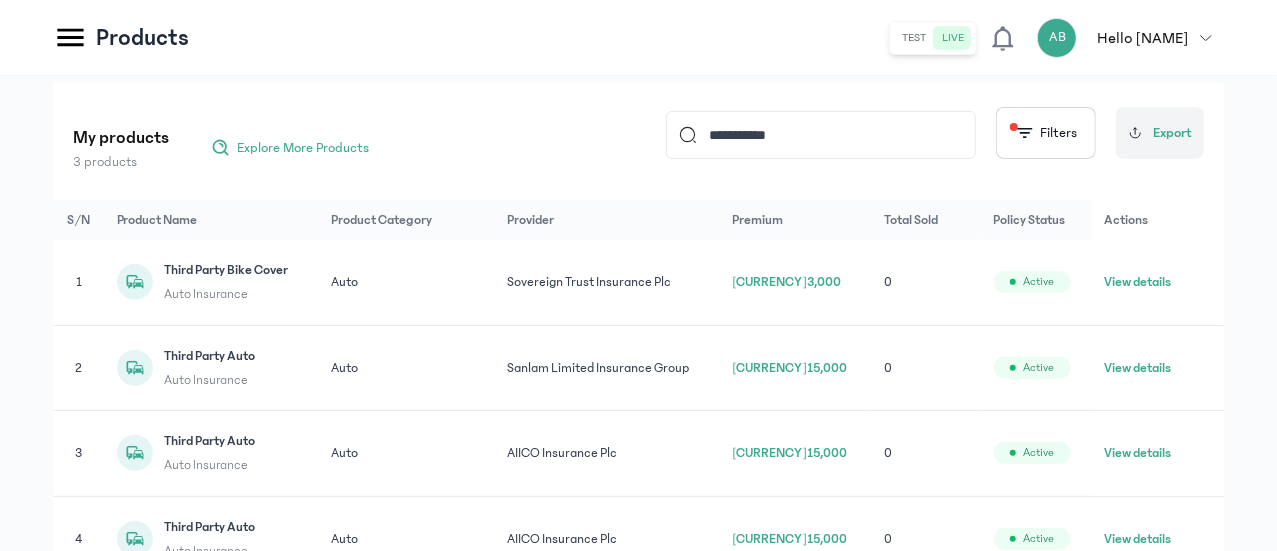 scroll, scrollTop: 236, scrollLeft: 0, axis: vertical 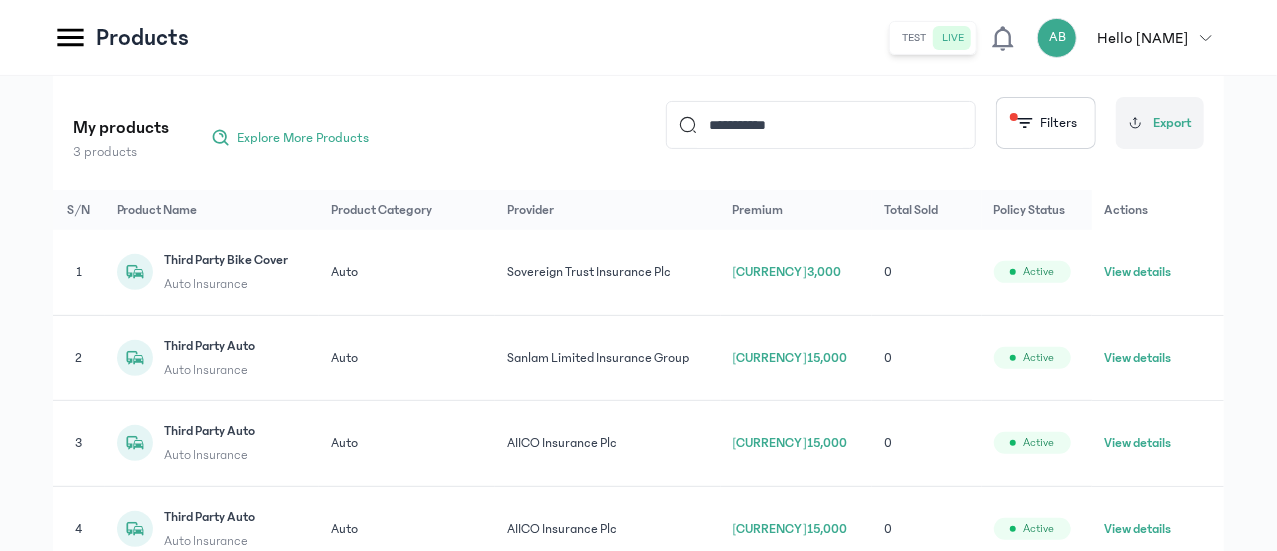 click on "Active" at bounding box center [1039, 272] 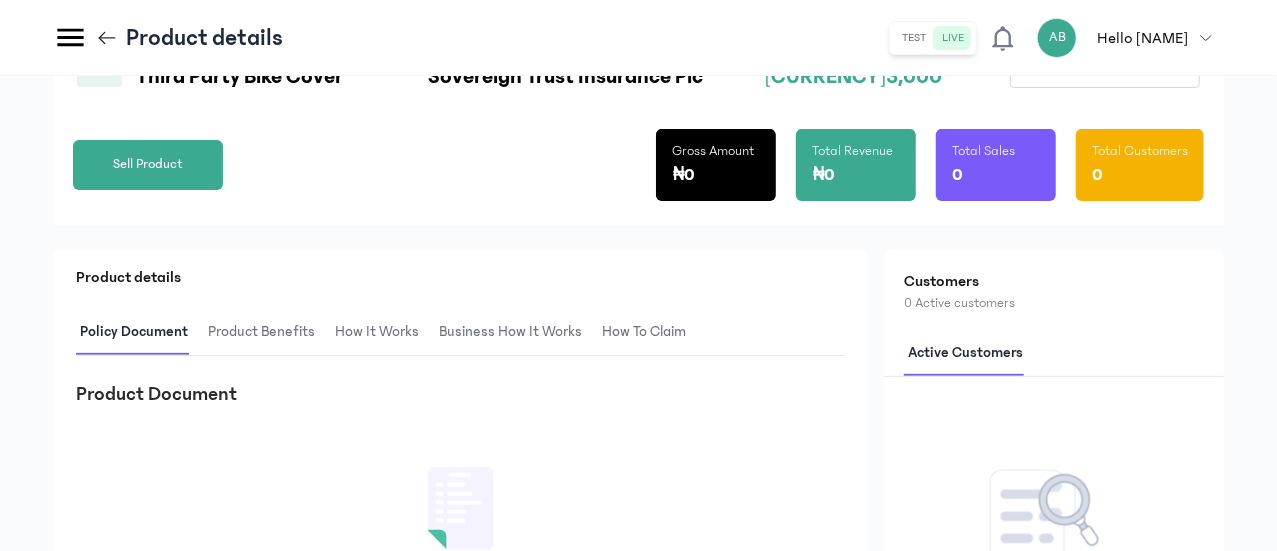 scroll, scrollTop: 234, scrollLeft: 0, axis: vertical 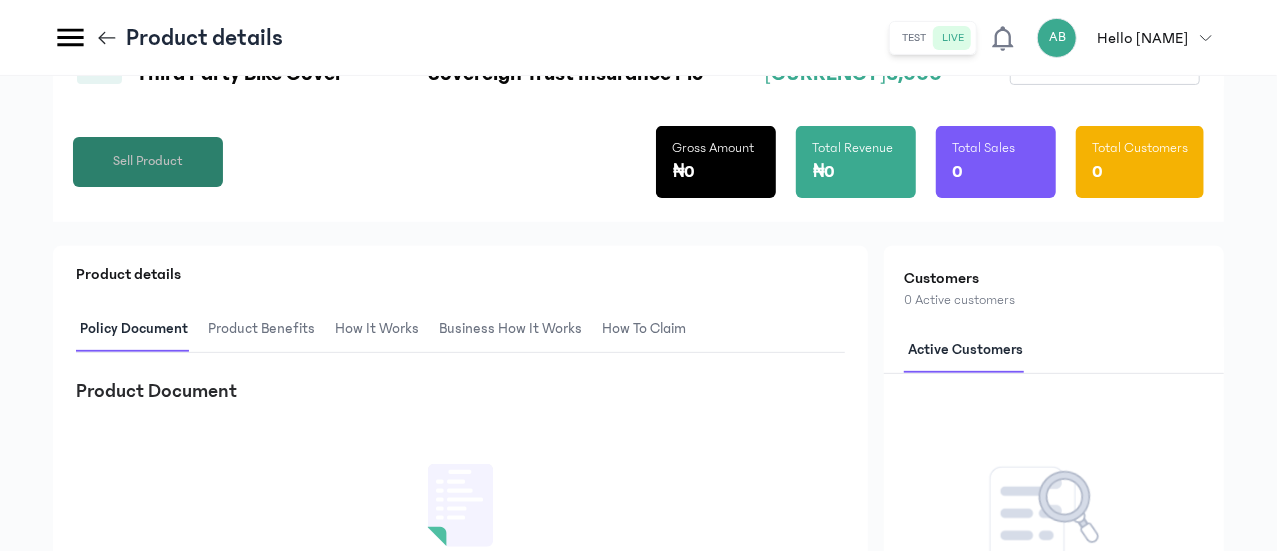 click on "Sell Product" 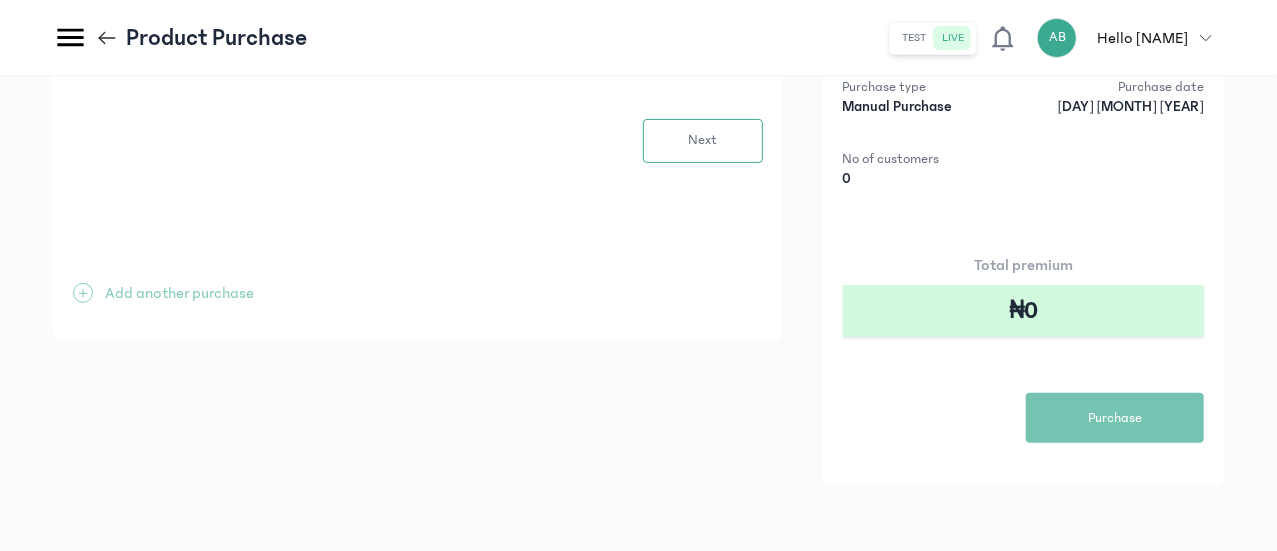 scroll, scrollTop: 0, scrollLeft: 0, axis: both 